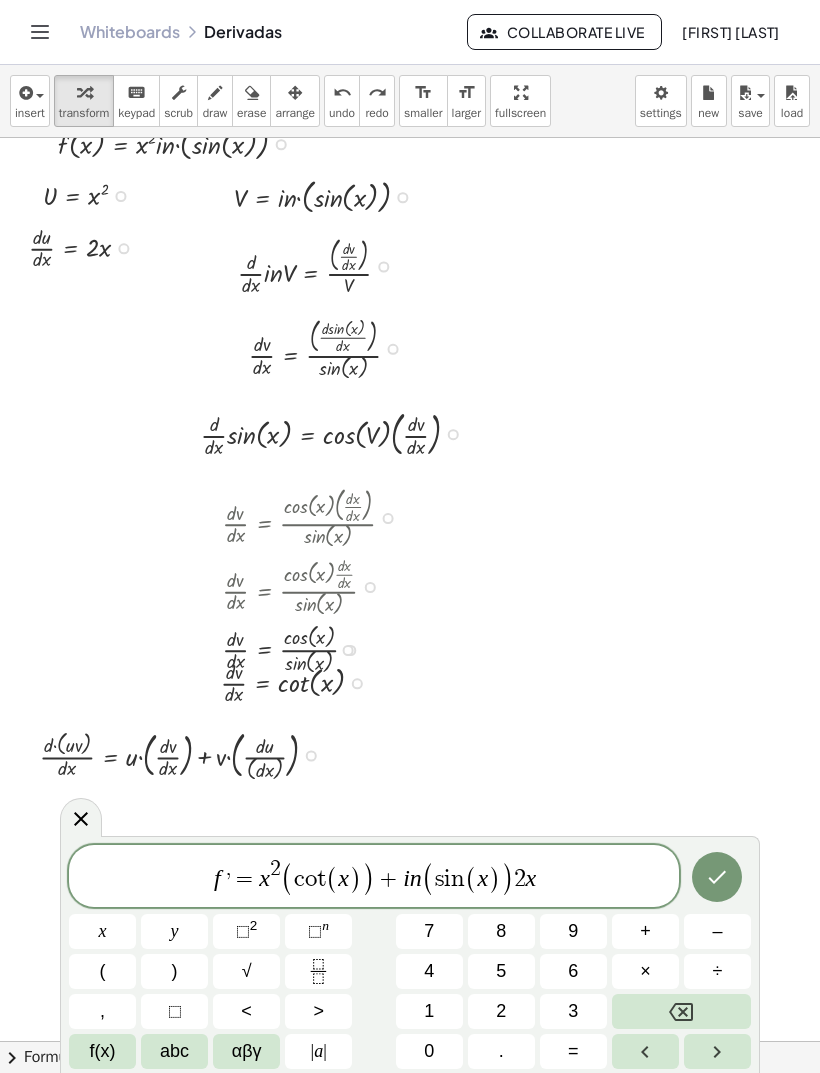 click at bounding box center (681, 1011) 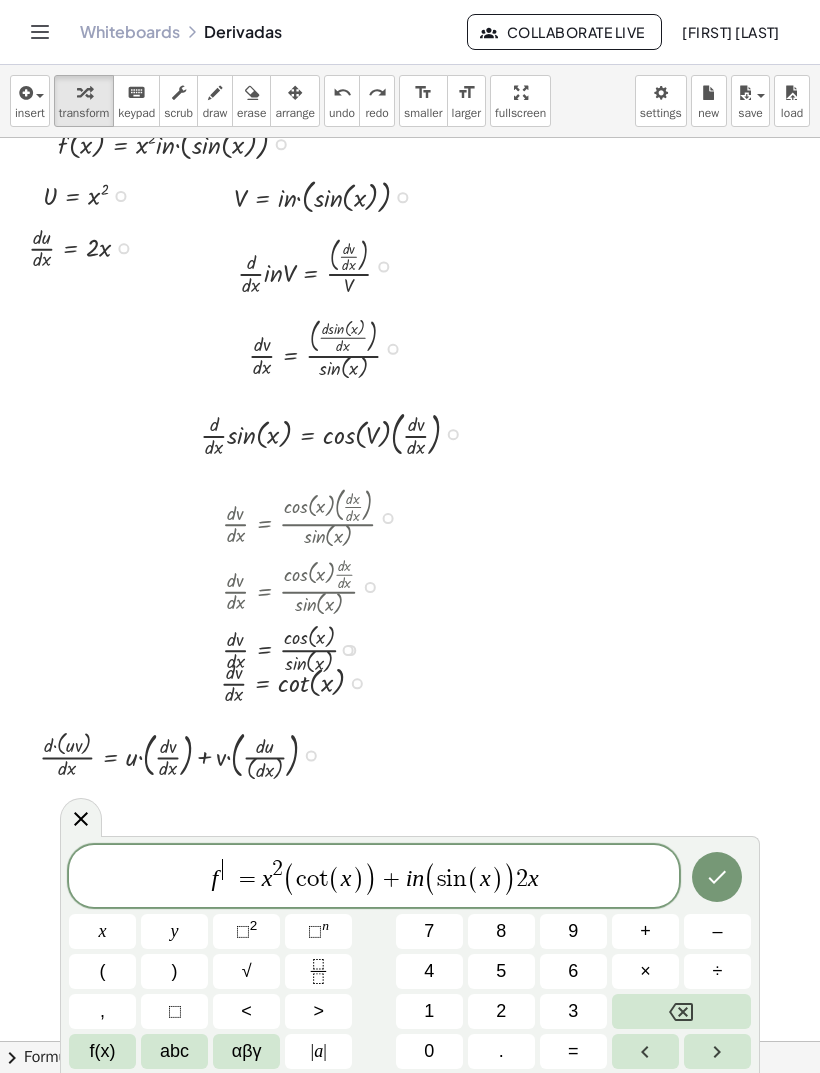 click 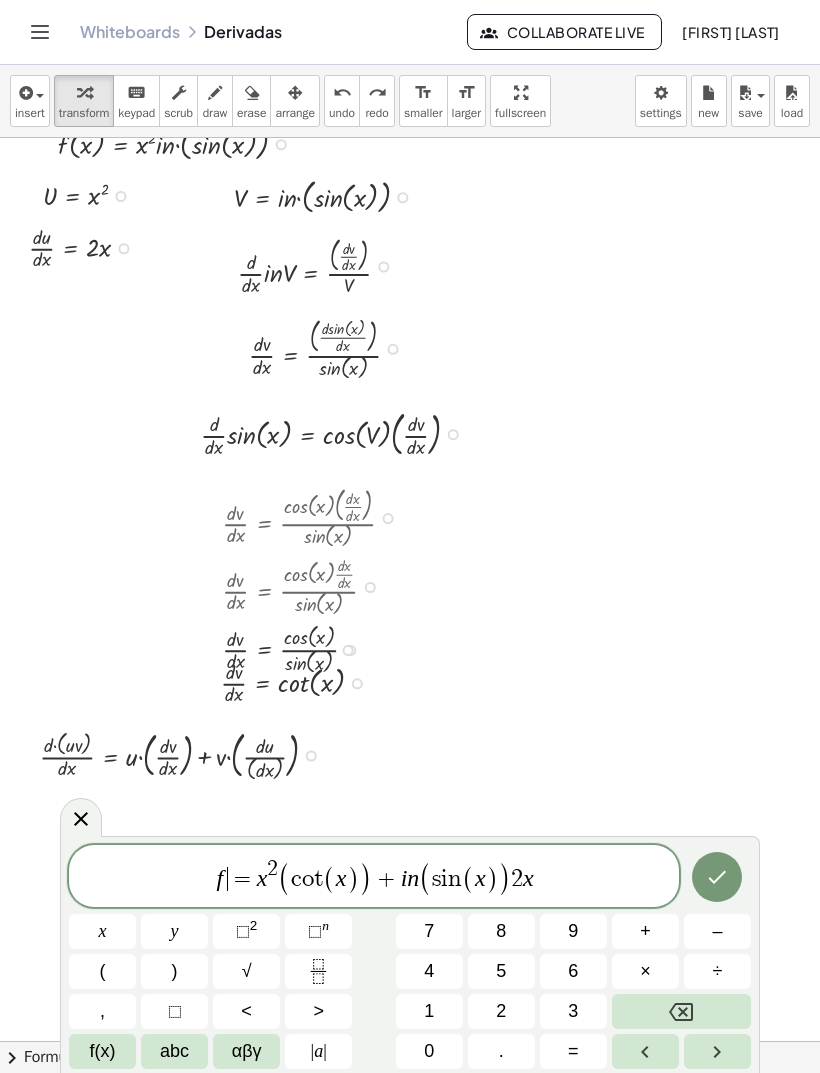 click at bounding box center [681, 1011] 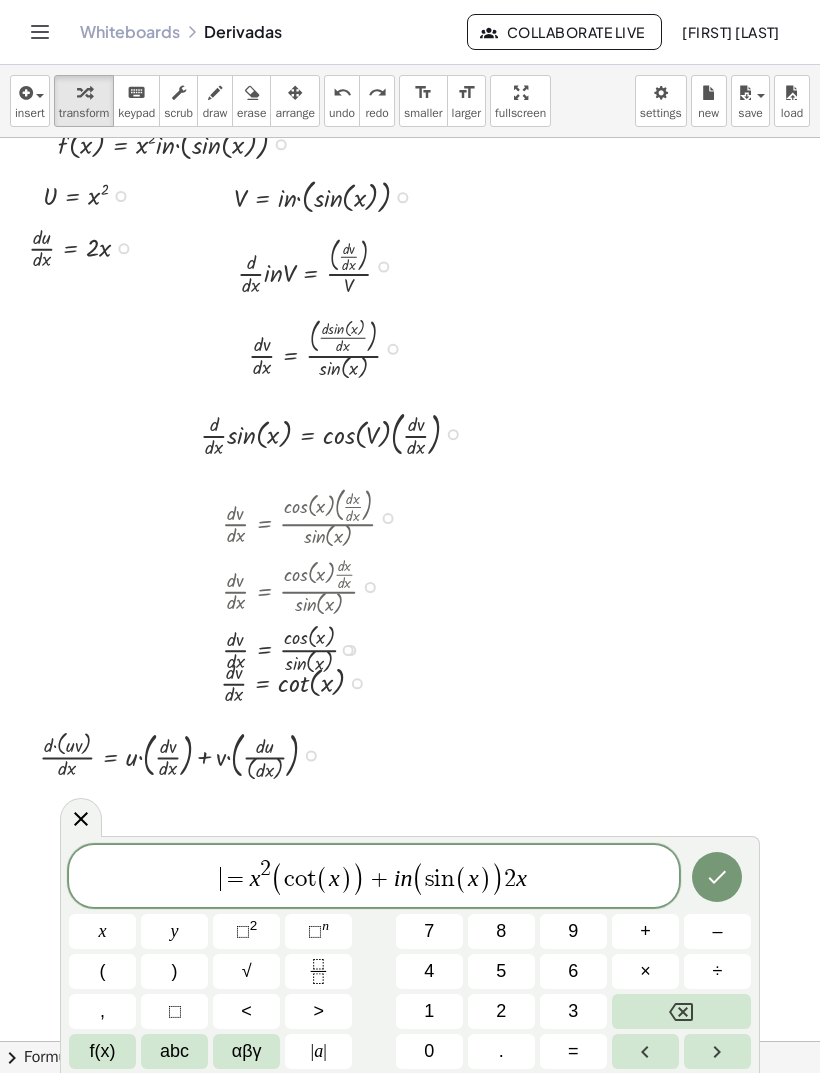 click on "f(x)" at bounding box center (103, 1051) 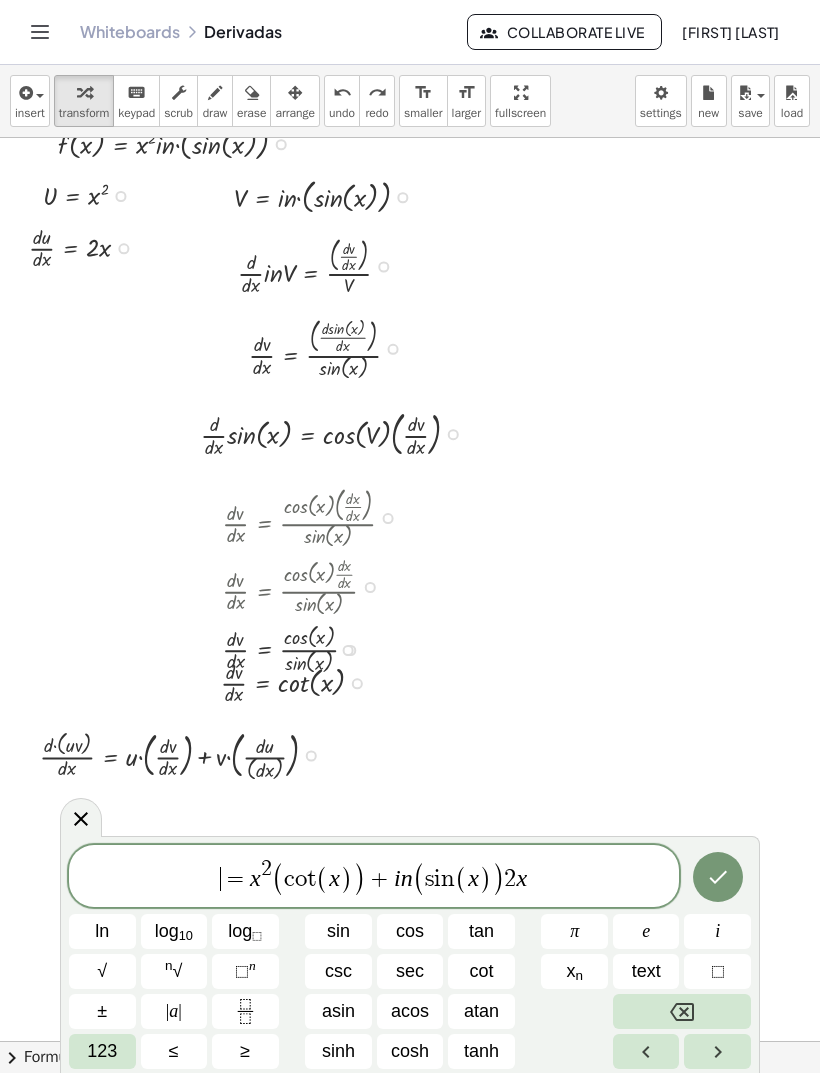 click 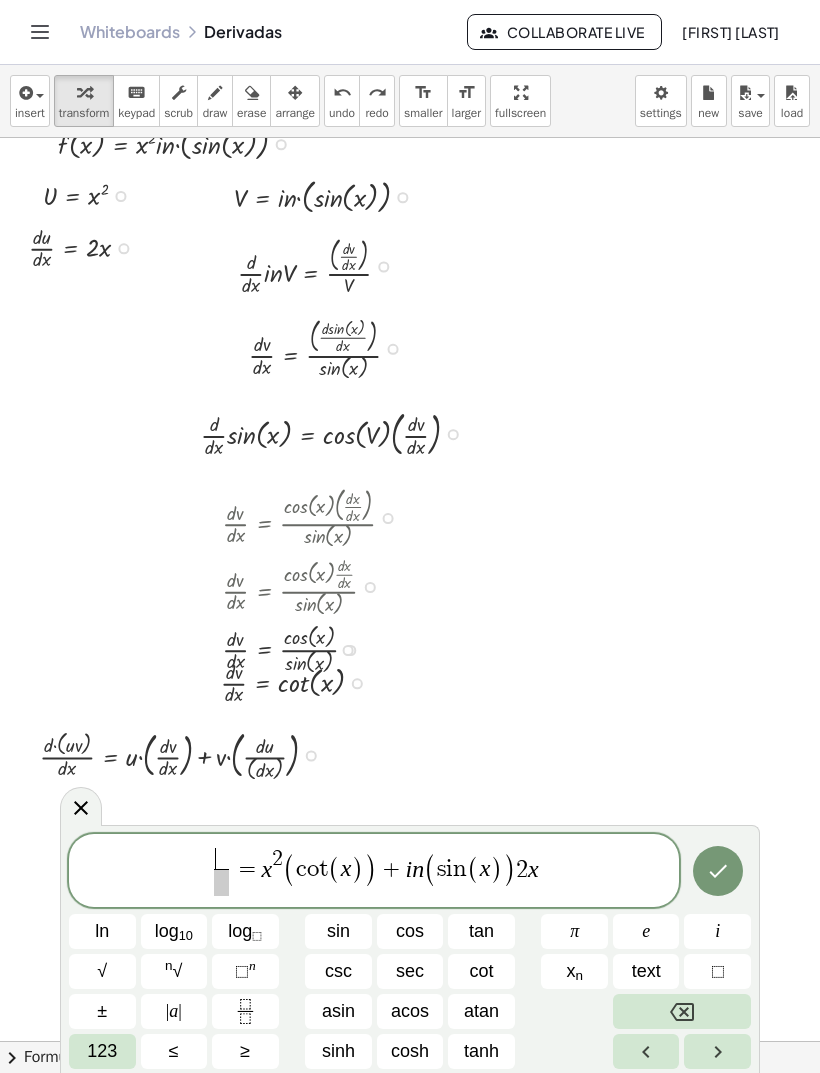 click on "123" at bounding box center (102, 1051) 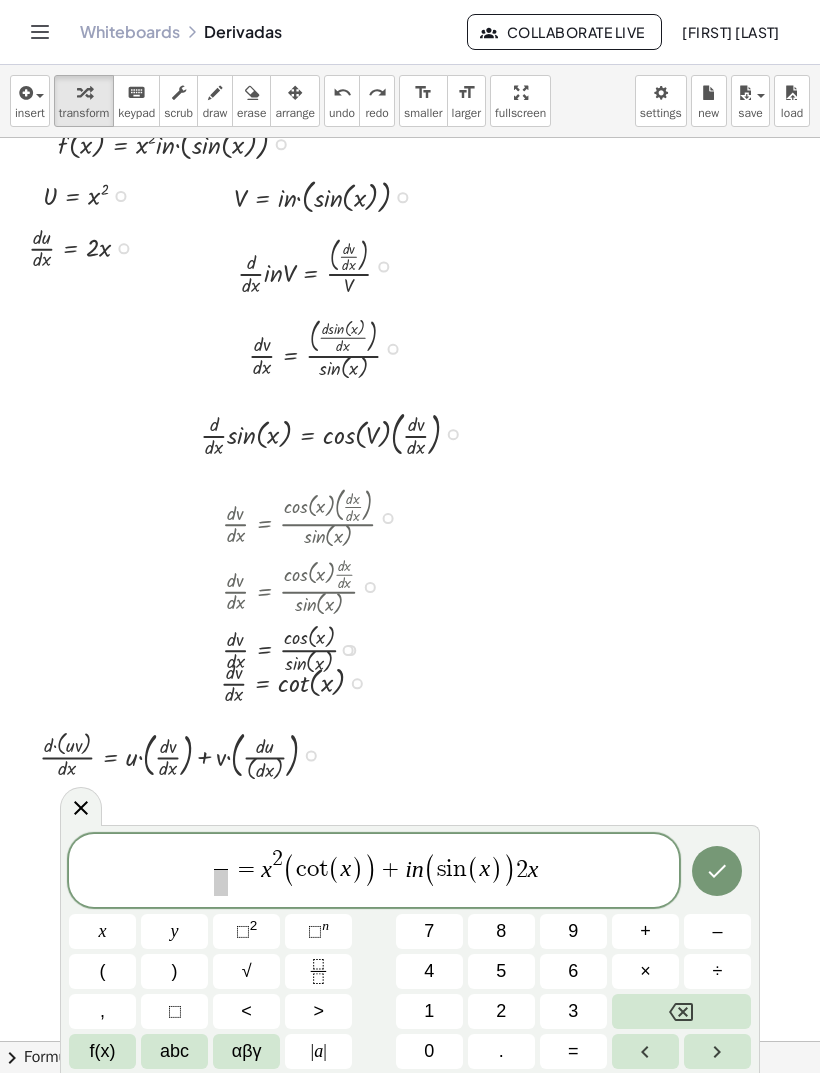 click on "abc" at bounding box center [174, 1051] 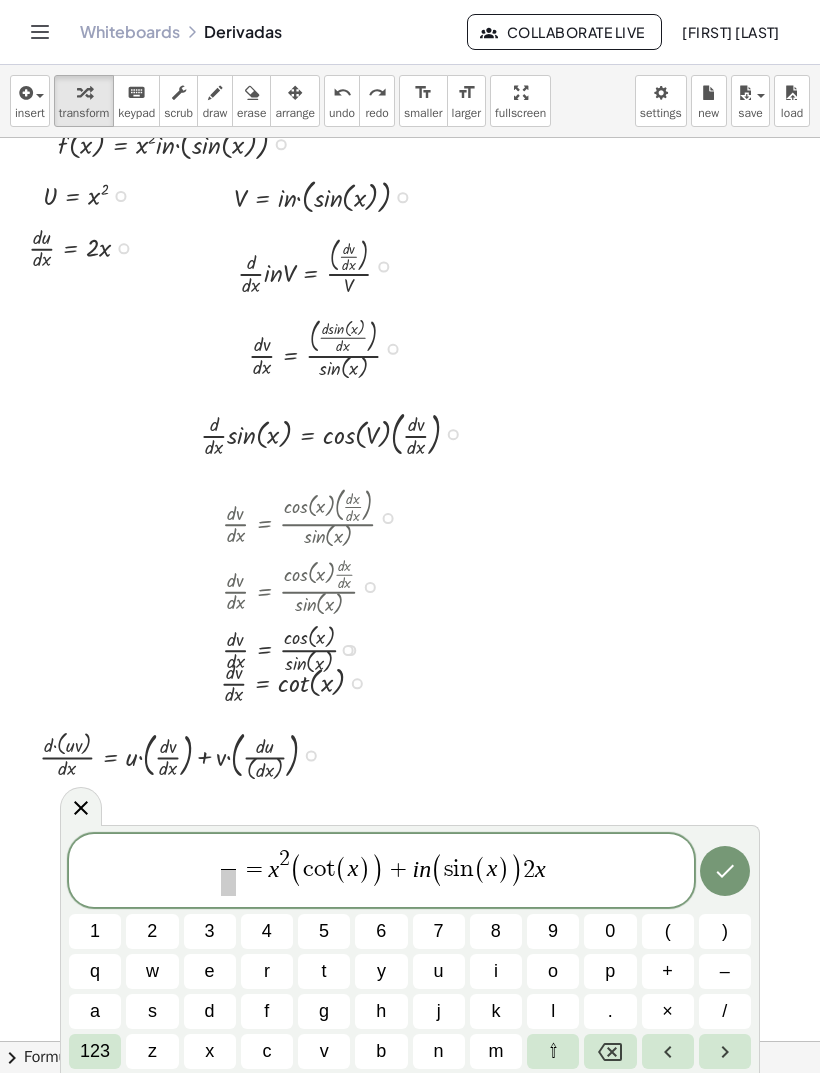 click on "d" at bounding box center (210, 1011) 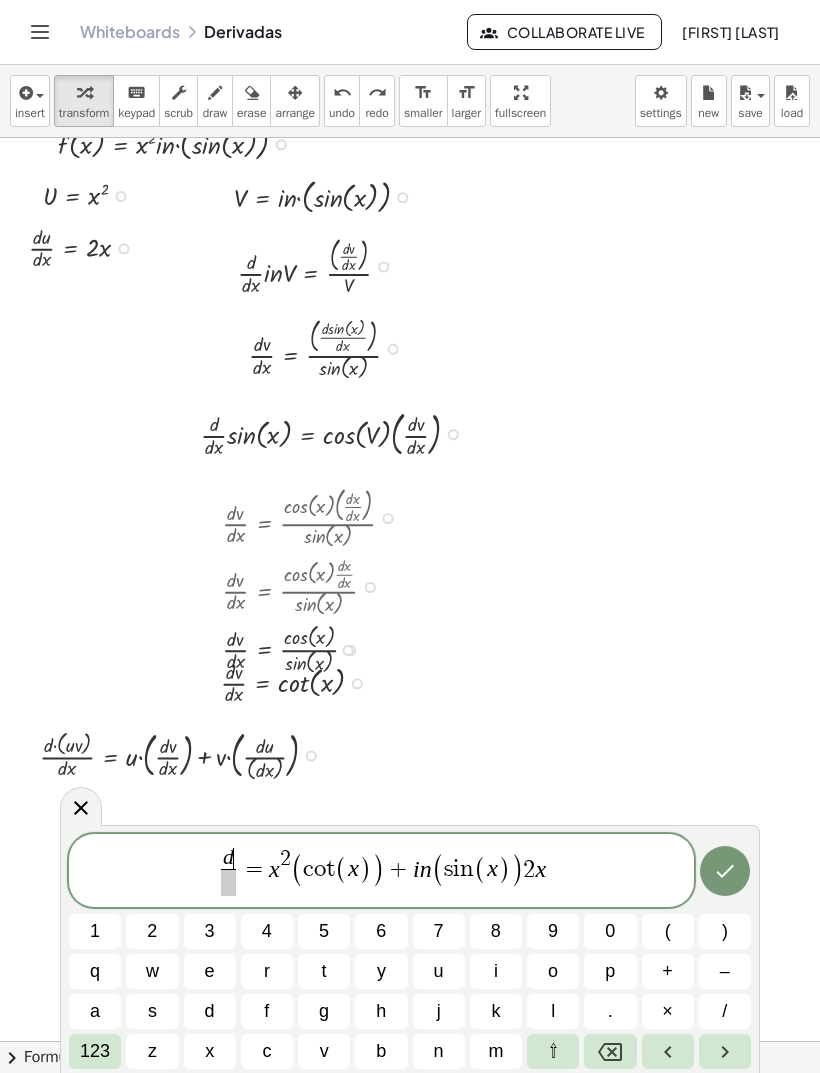 click on "d" at bounding box center [210, 1011] 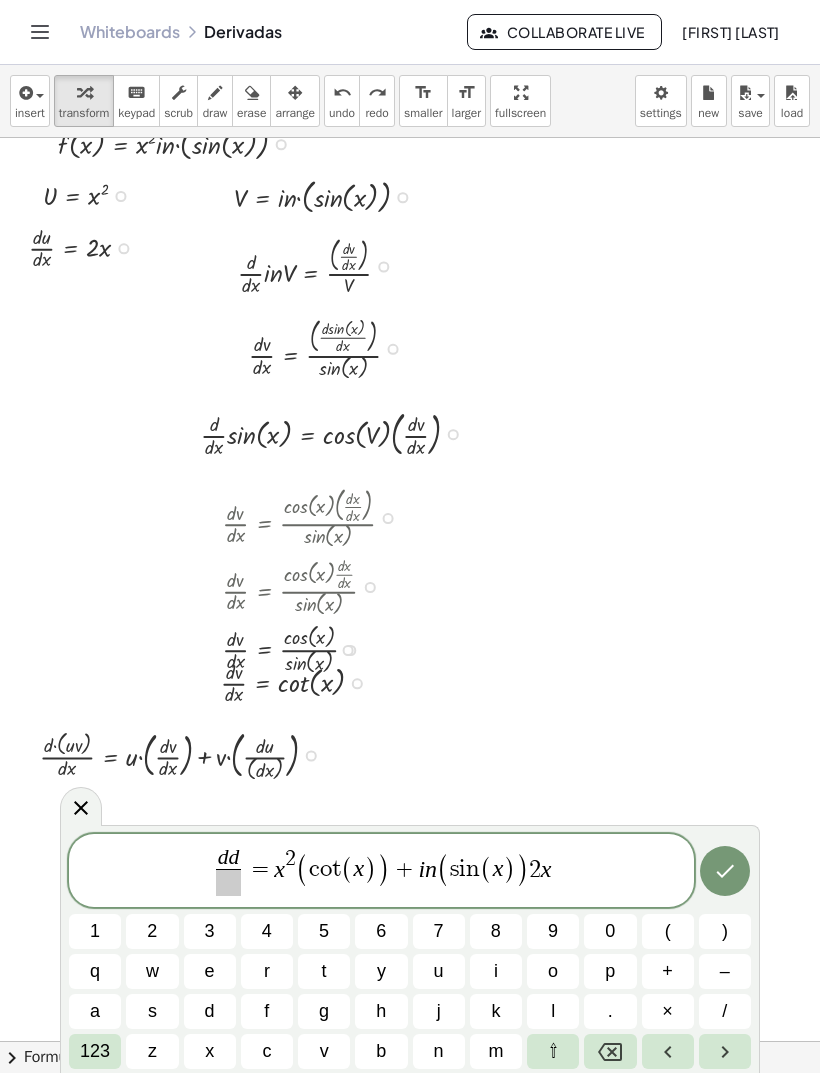click 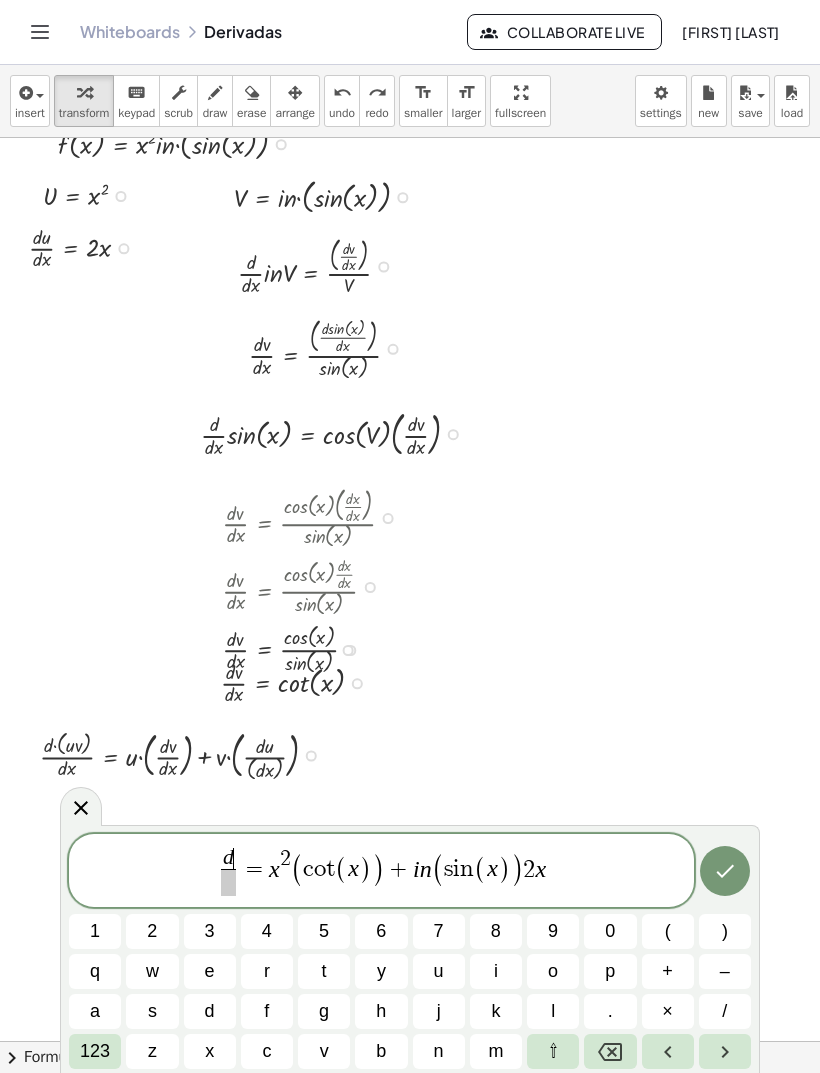 click on "x" at bounding box center (209, 1051) 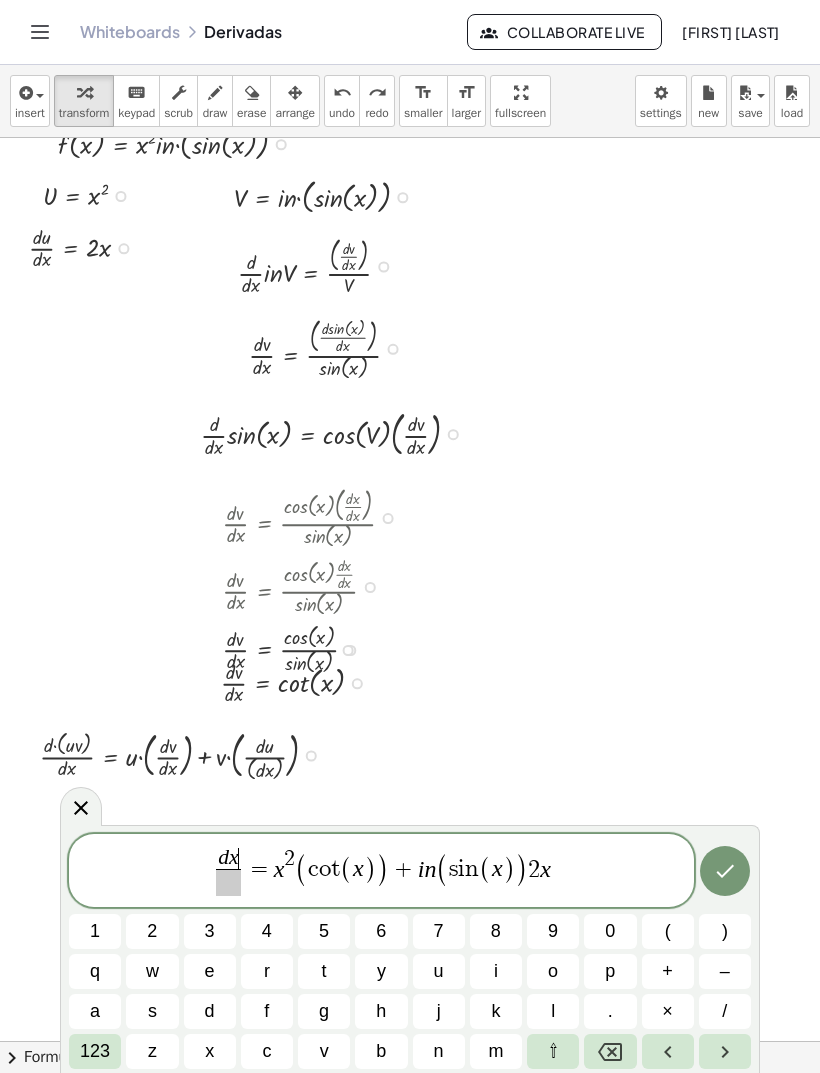click at bounding box center (228, 882) 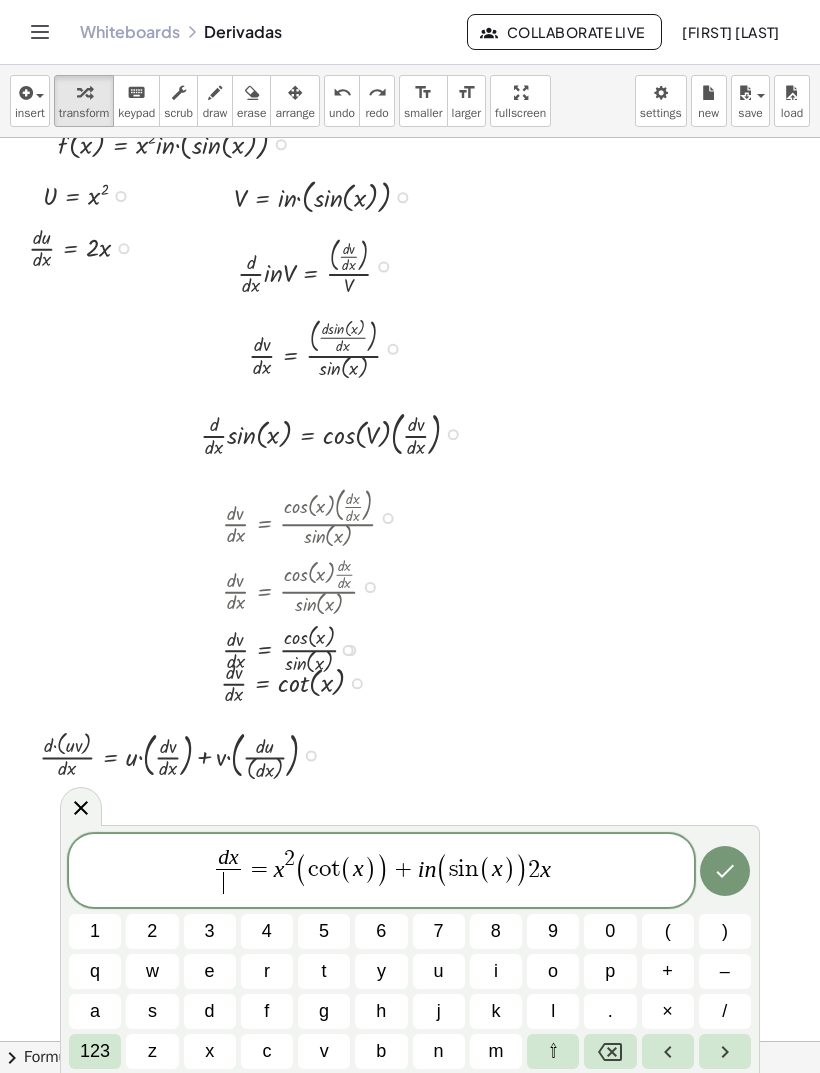 click on "d x ​ ​" at bounding box center (228, 872) 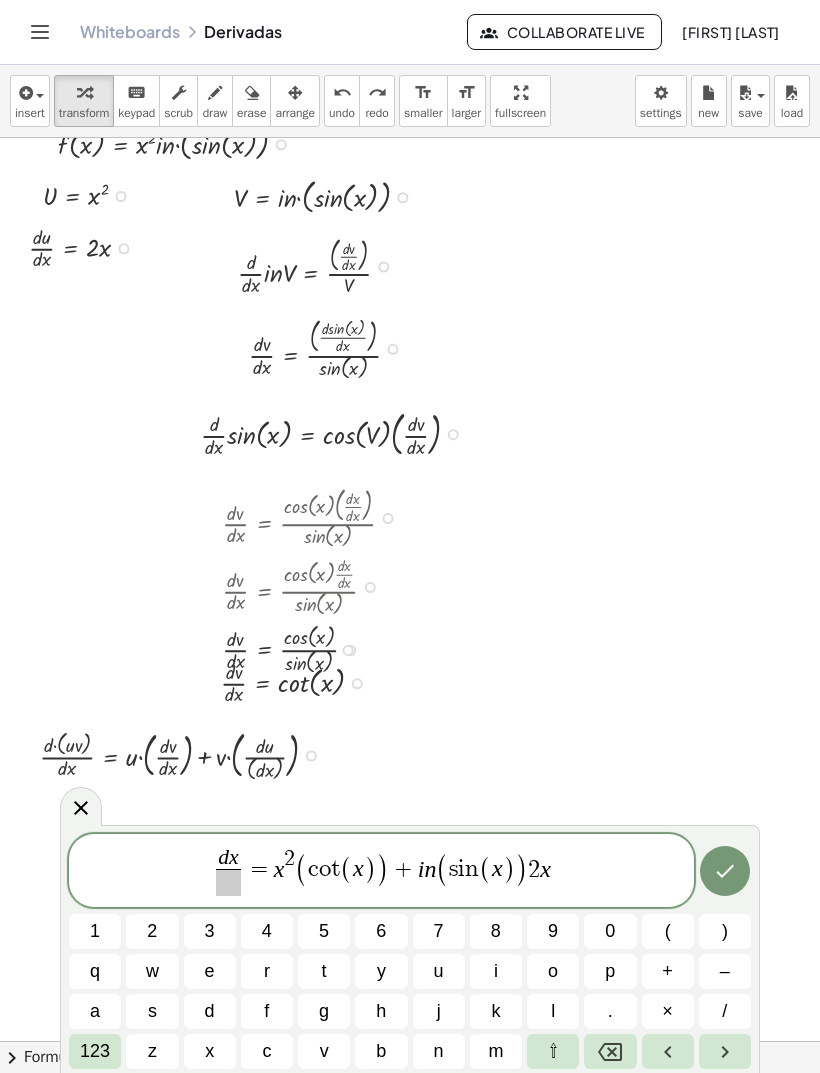 click at bounding box center [228, 882] 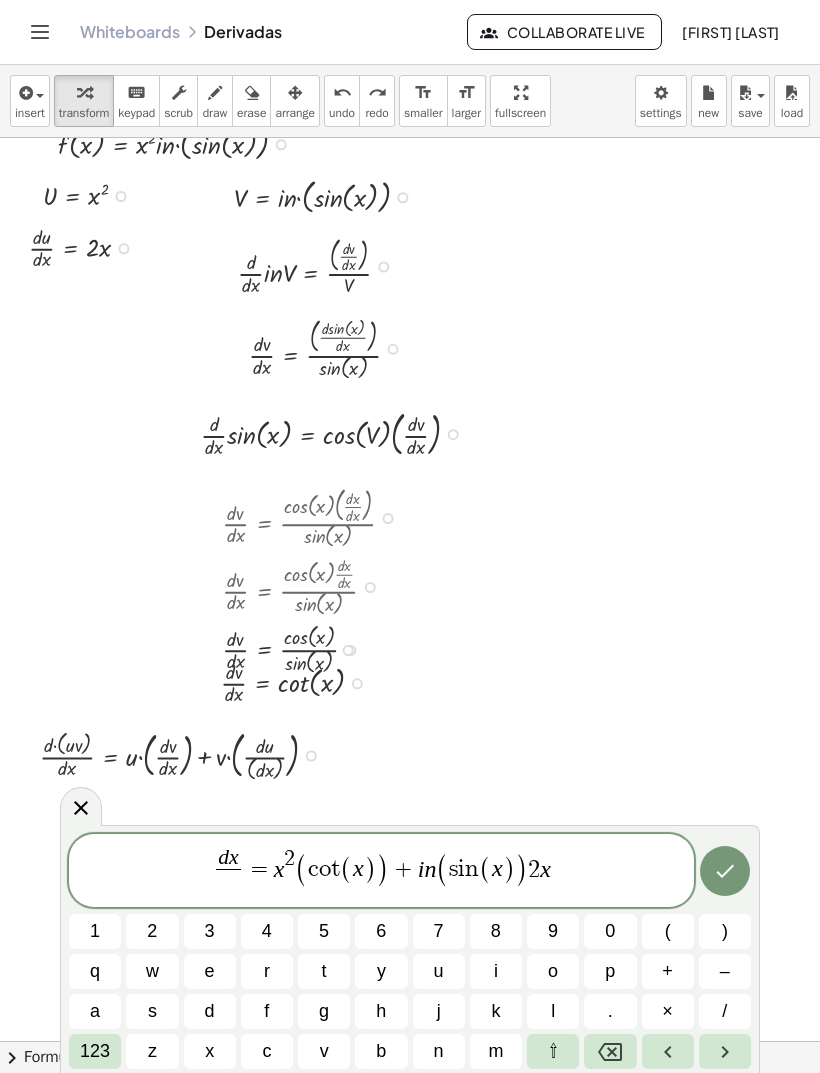 click on "x" at bounding box center [210, 1051] 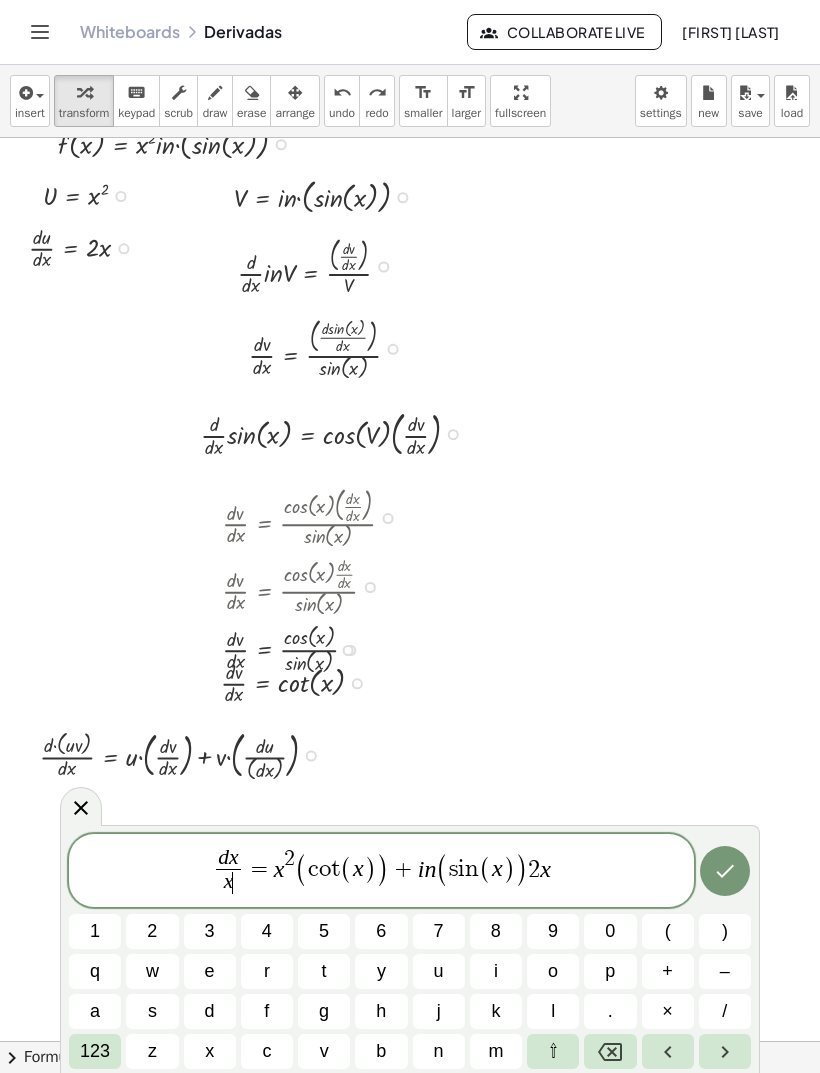 click 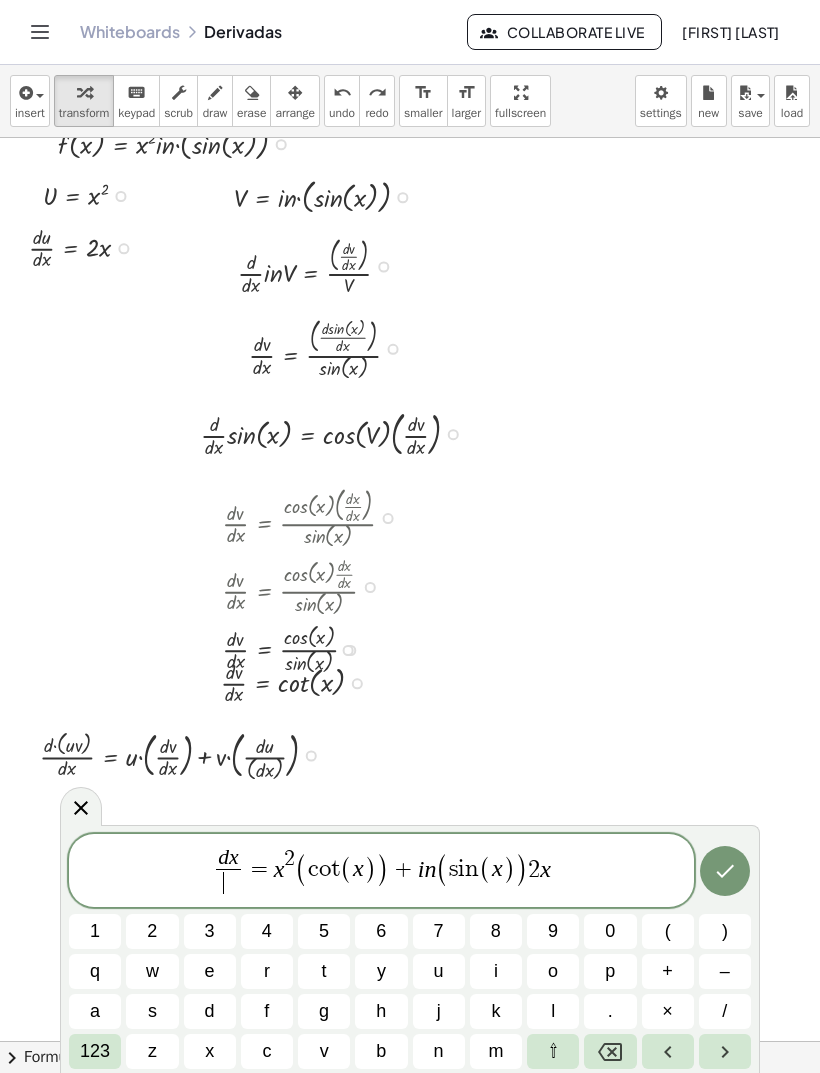 click on "d" at bounding box center (210, 1011) 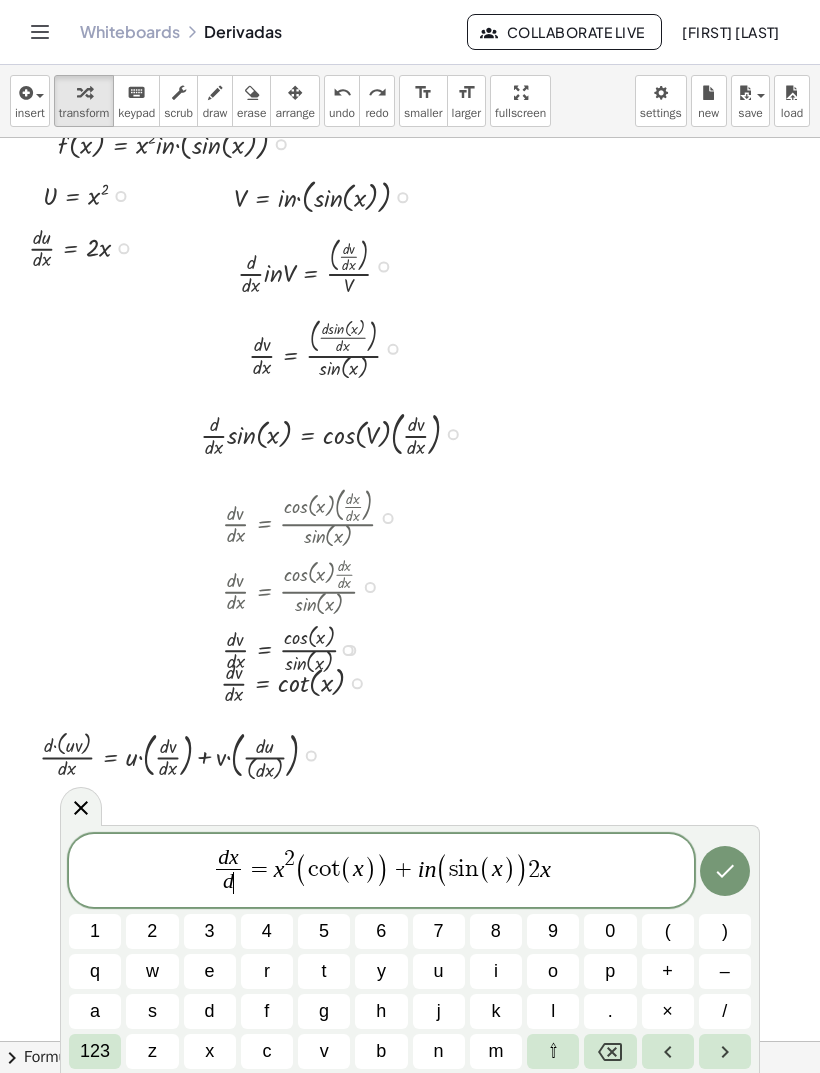click on "x" at bounding box center [210, 1051] 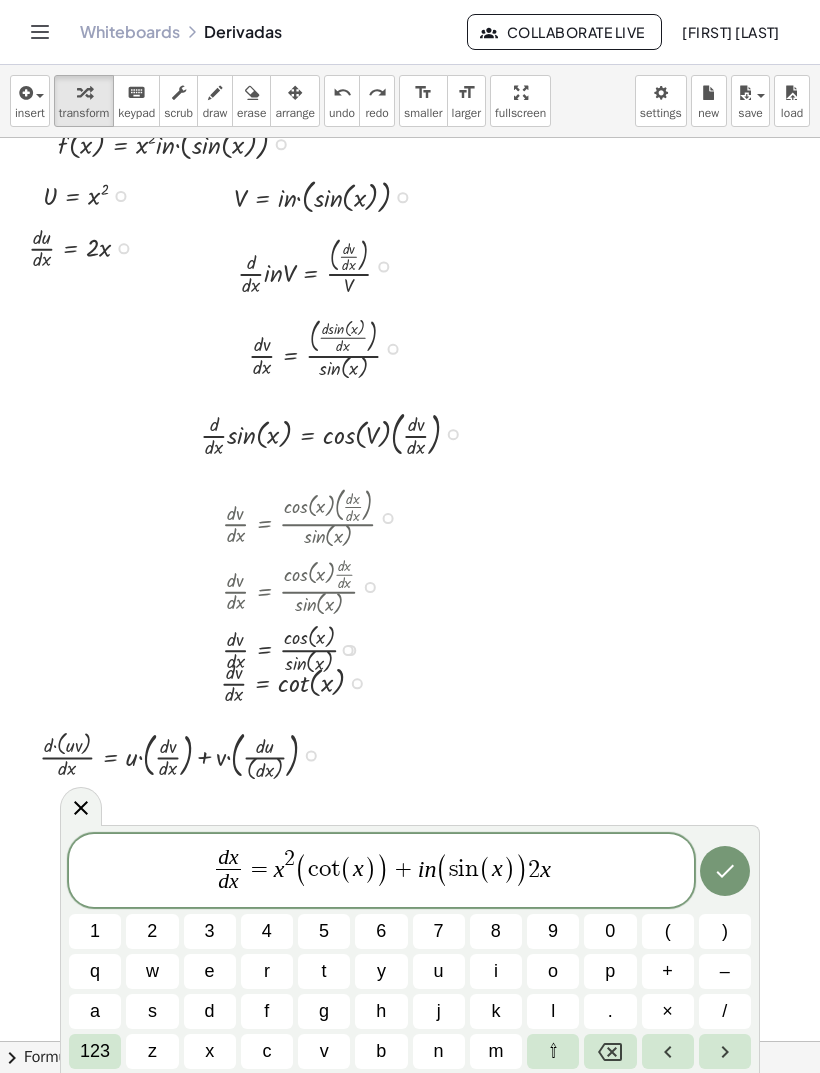 click on "d x d x ​ ​" at bounding box center [228, 872] 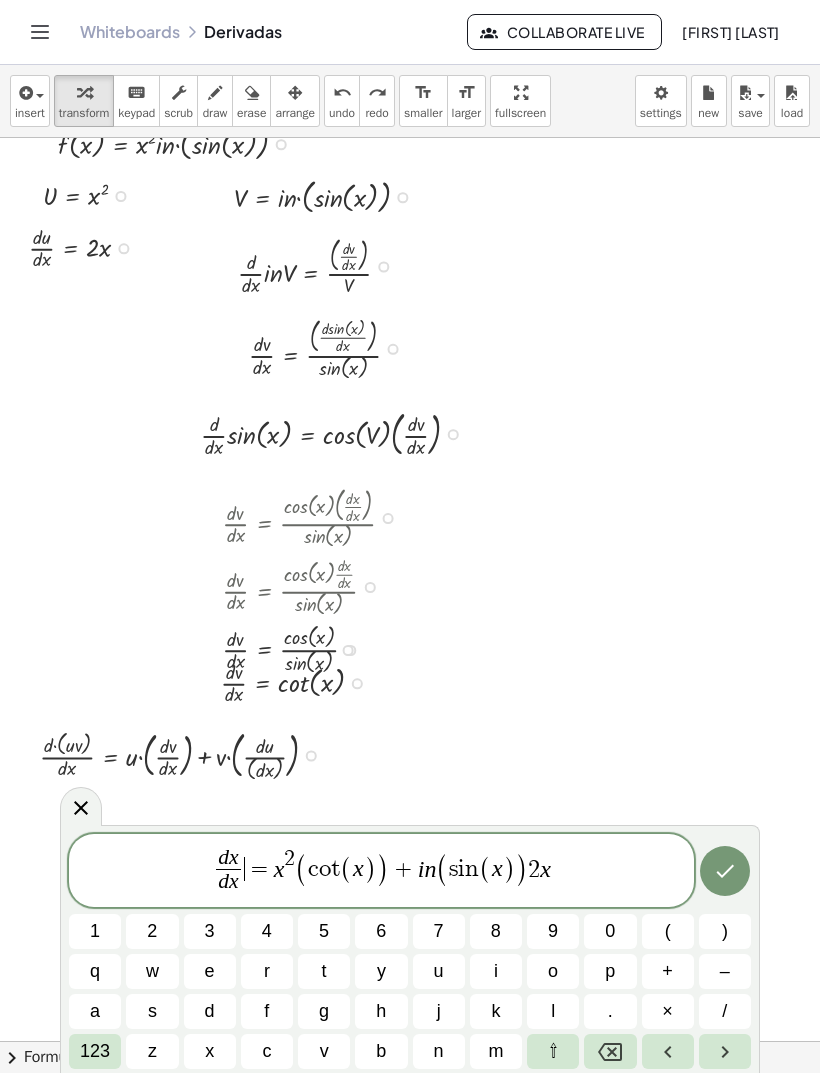 click on "d x d x ​ ​ = x 2 ( c o t ( x ) ) + i n ( s i n ( x ) ) 2 x" at bounding box center [381, 872] 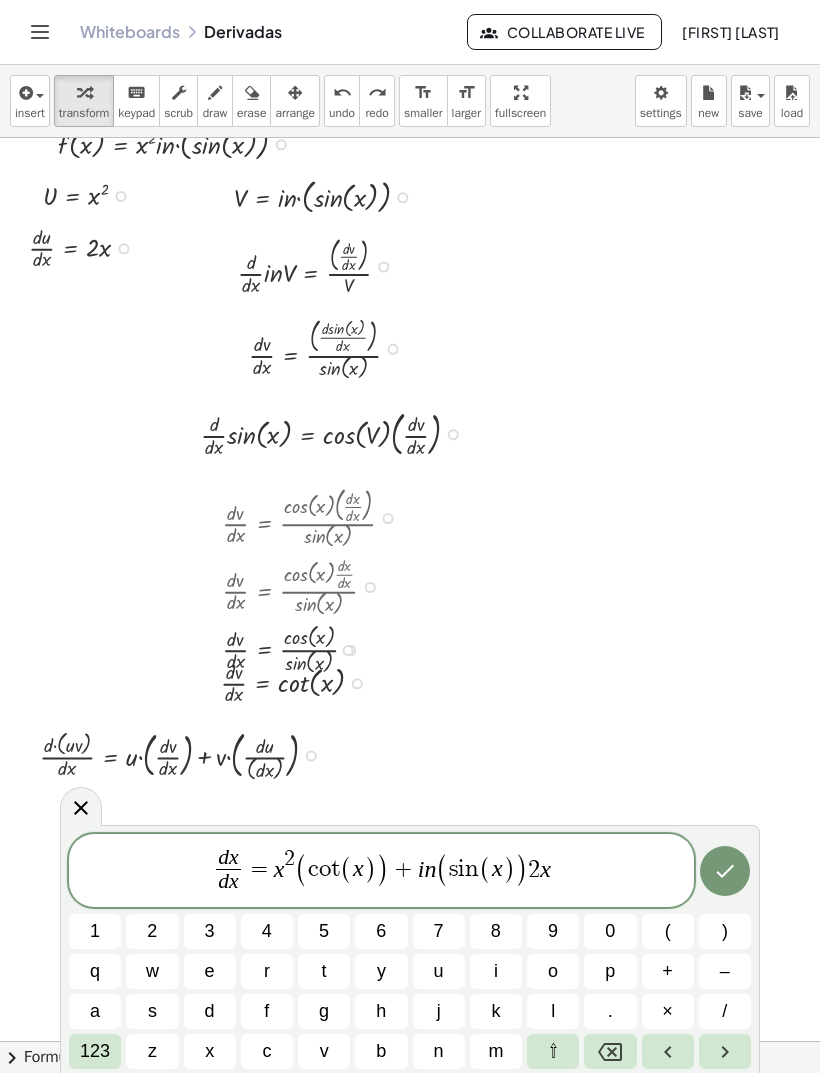 click on "d ​ x" at bounding box center (228, 859) 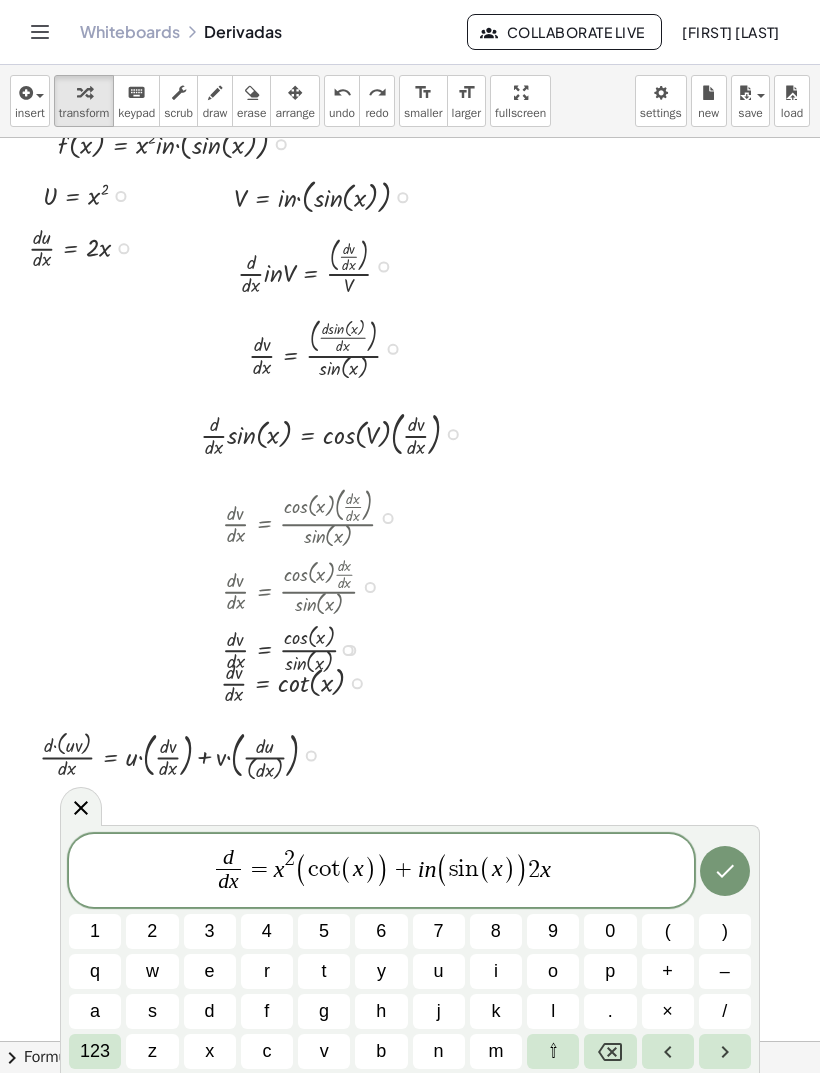 click on "6" at bounding box center [381, 931] 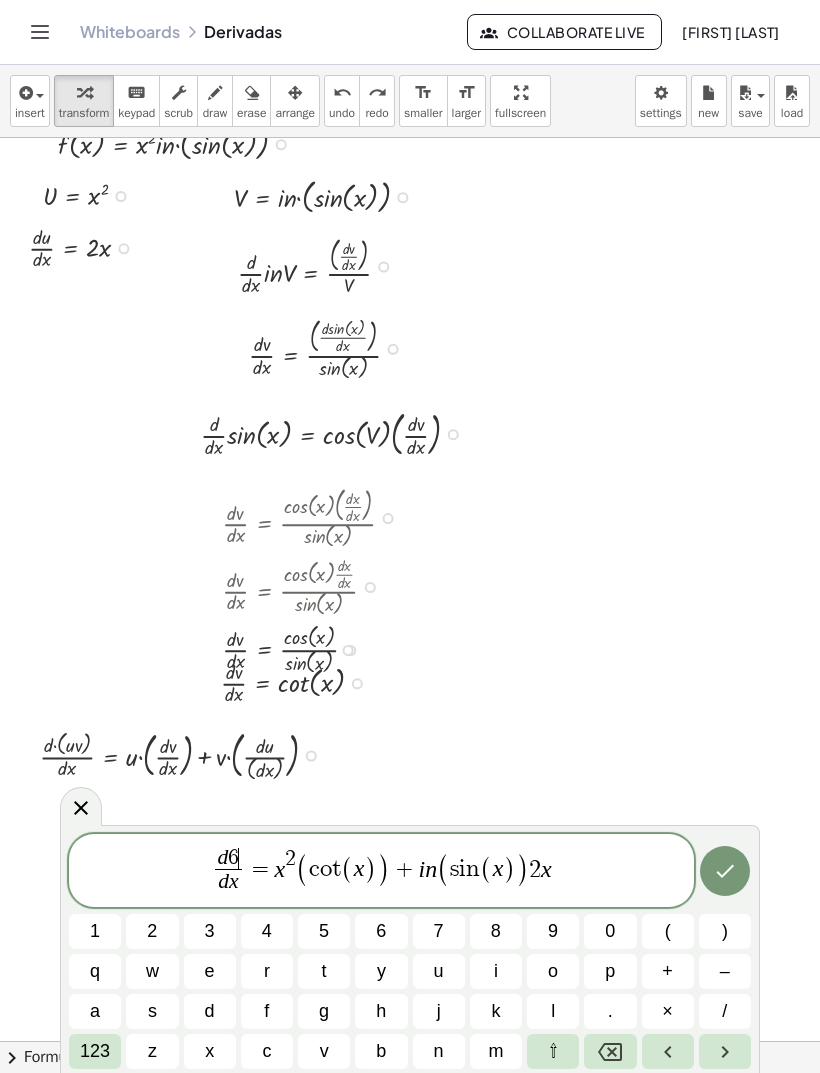 click on "y" at bounding box center (381, 971) 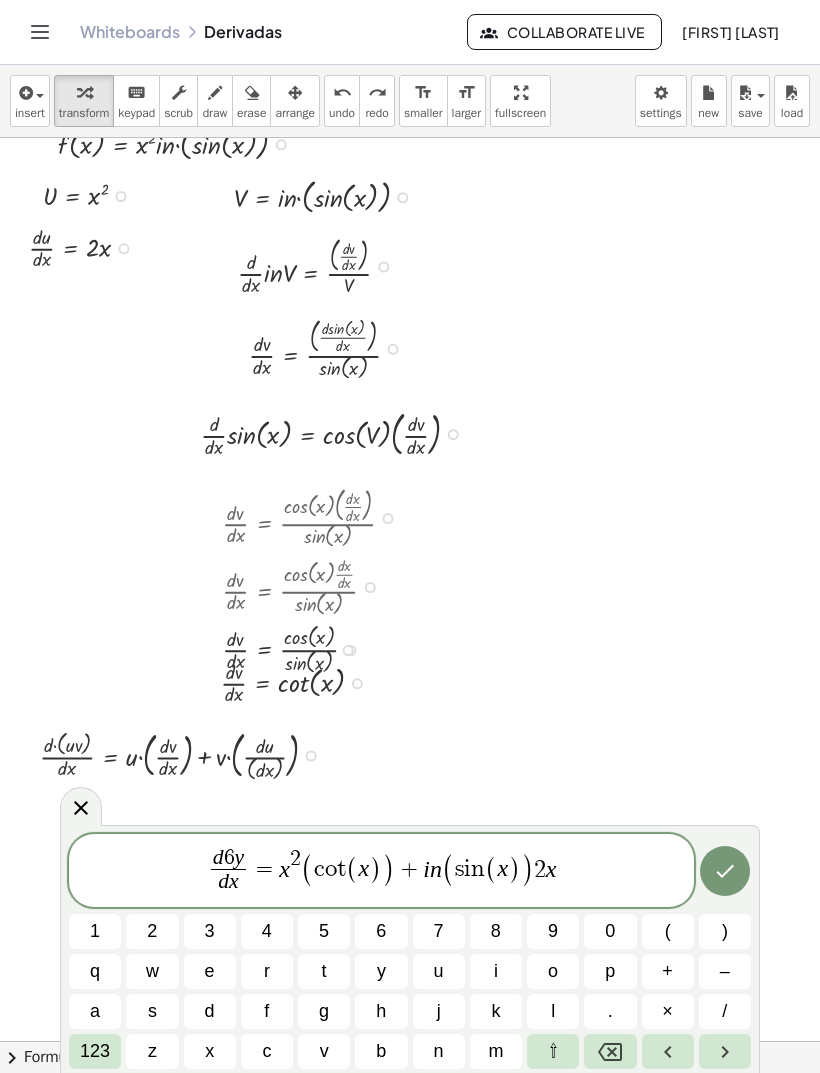click 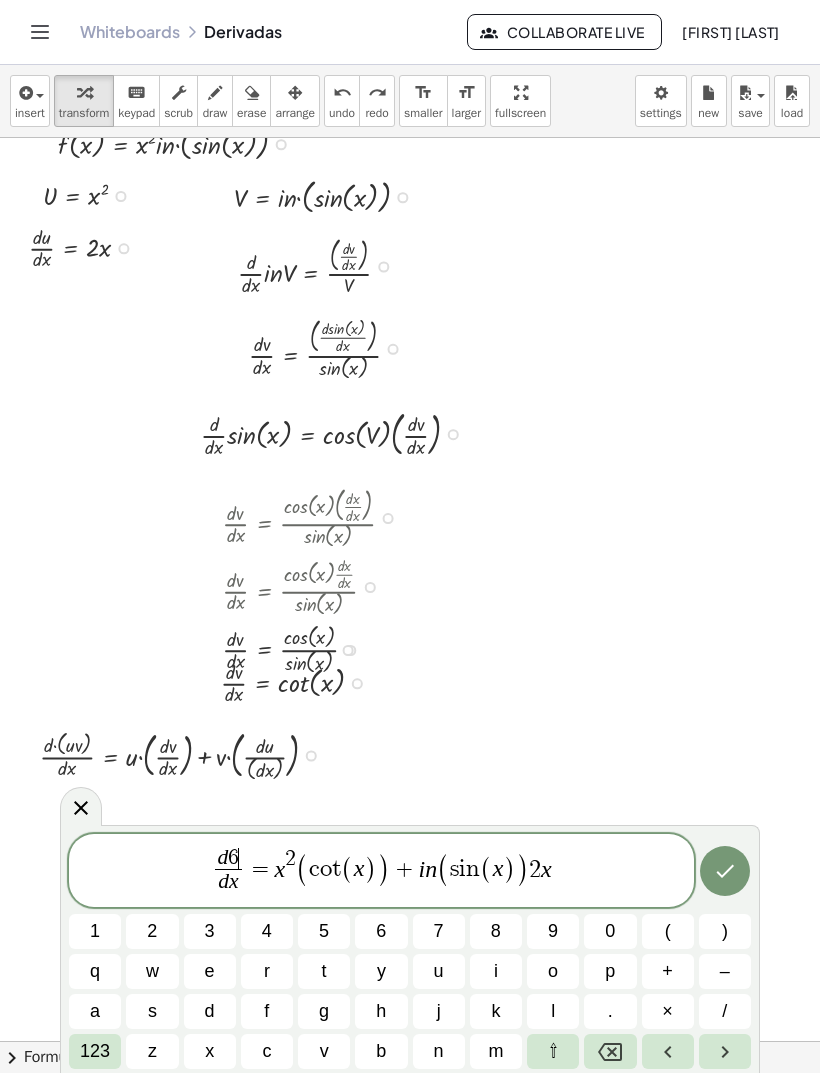 click at bounding box center (610, 1051) 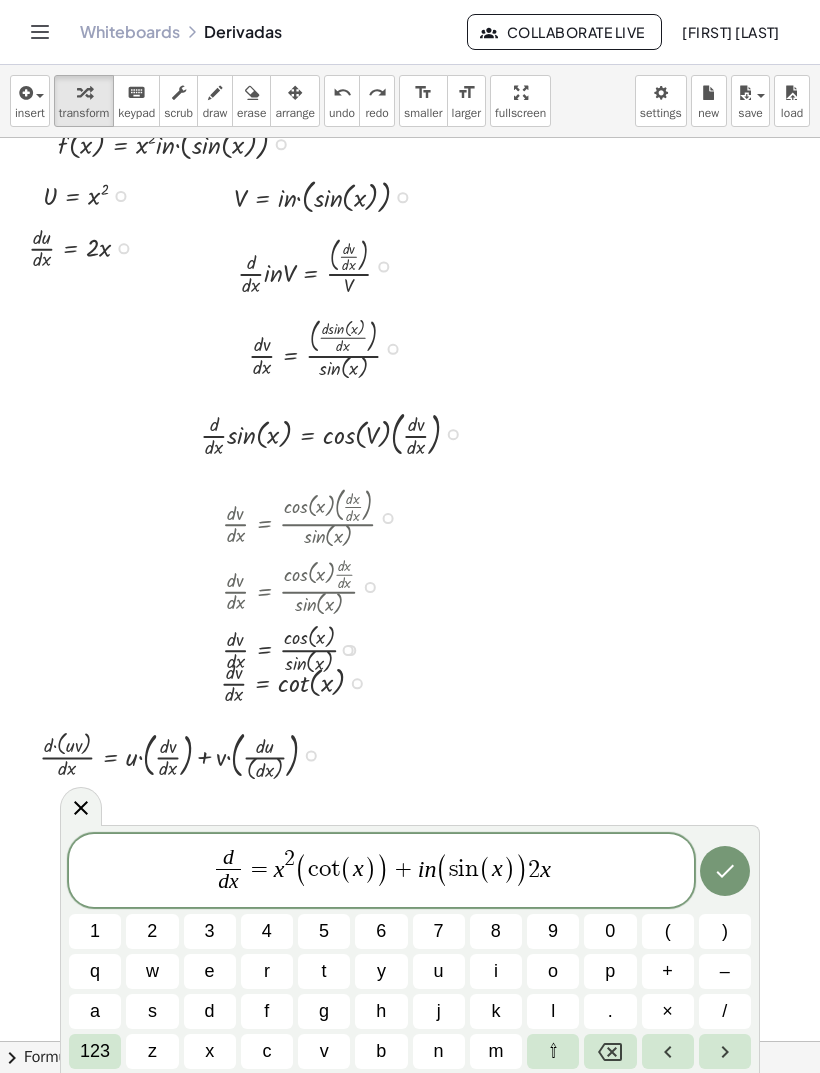 click on "y" at bounding box center (381, 971) 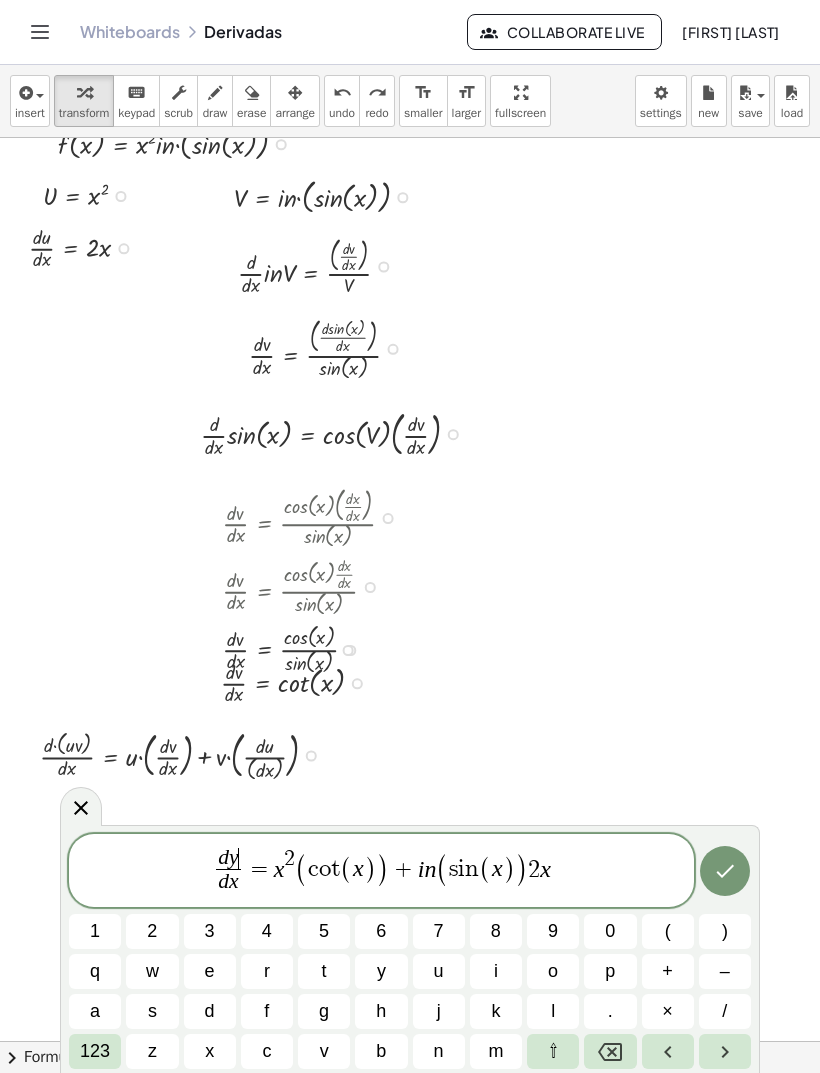 click at bounding box center [725, 871] 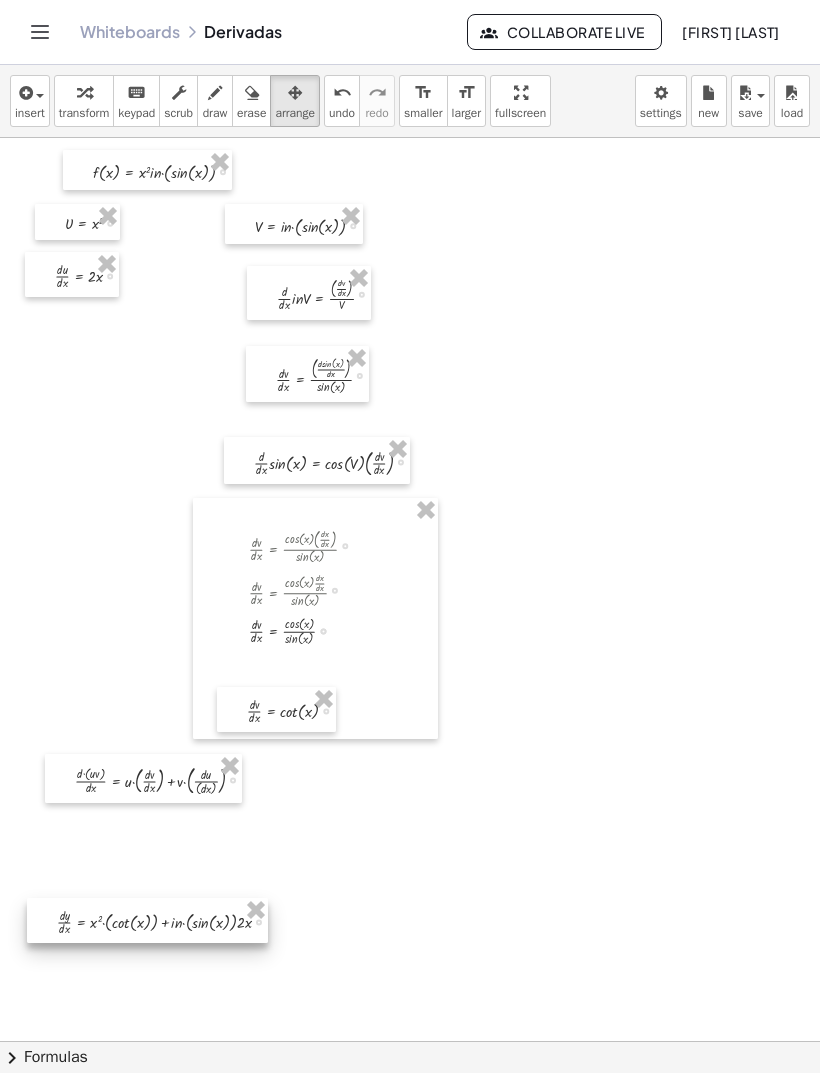 scroll, scrollTop: 199, scrollLeft: 0, axis: vertical 